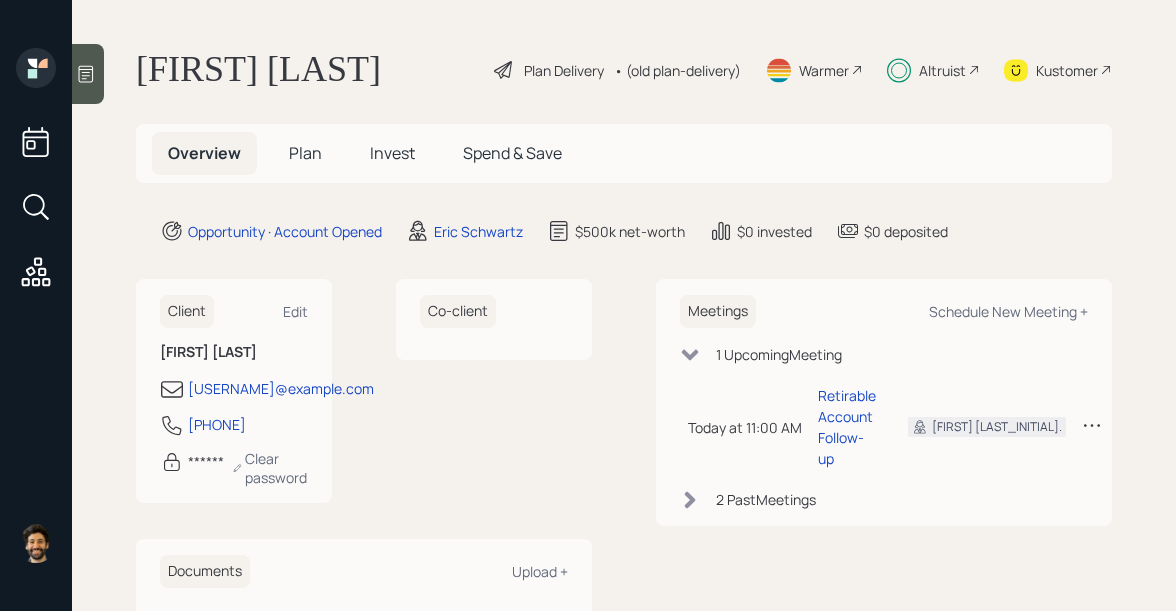 scroll, scrollTop: 0, scrollLeft: 0, axis: both 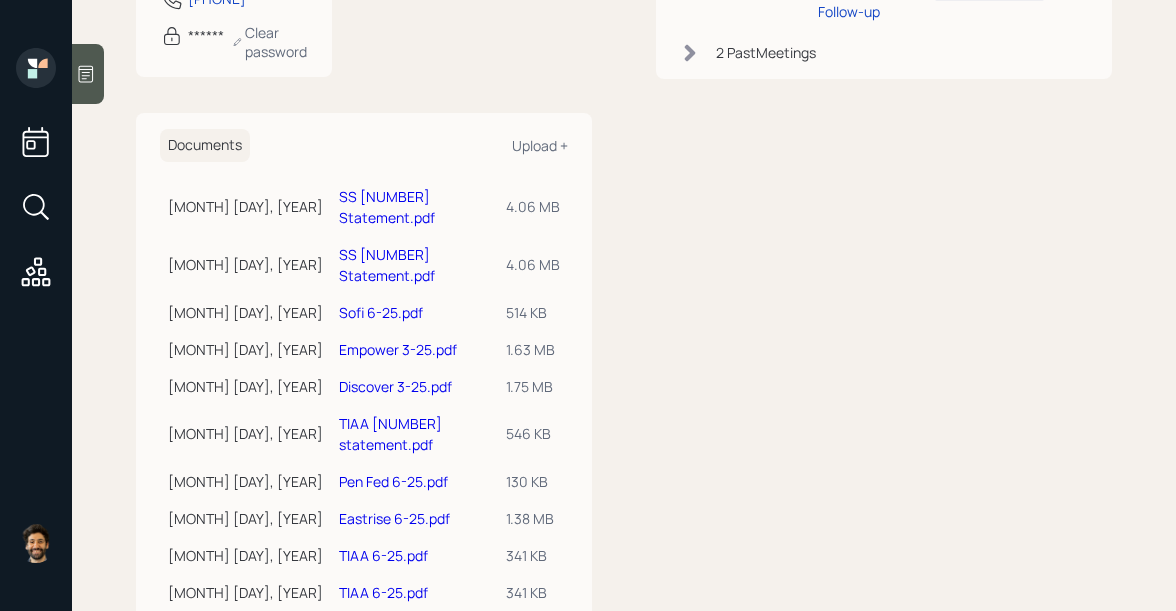 click on "Sofi 6-25.pdf" at bounding box center (381, 312) 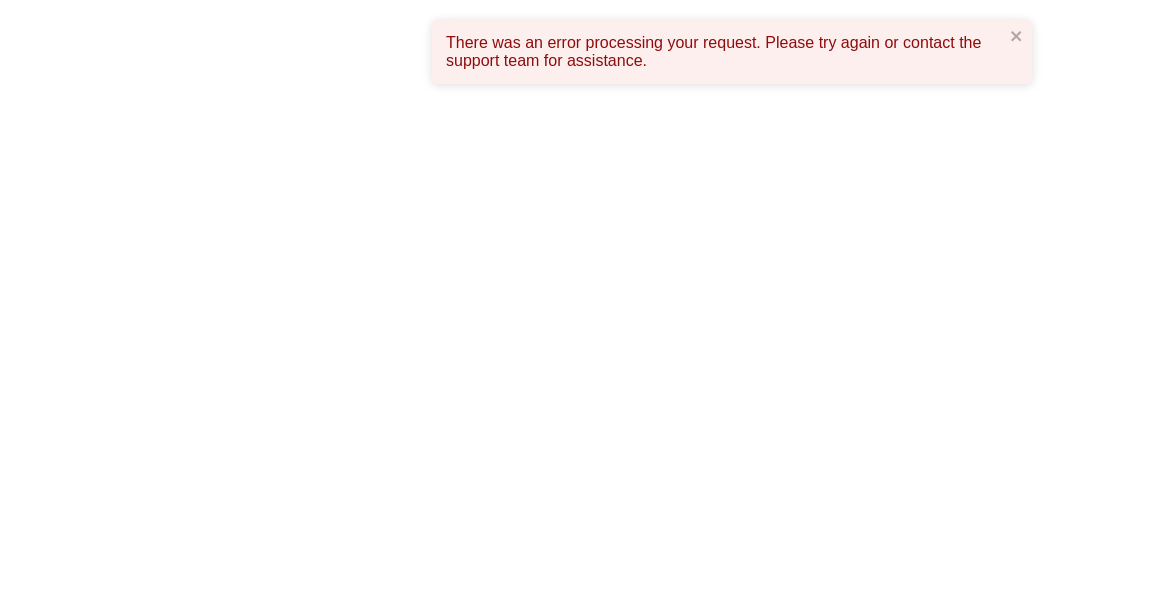 scroll, scrollTop: 0, scrollLeft: 0, axis: both 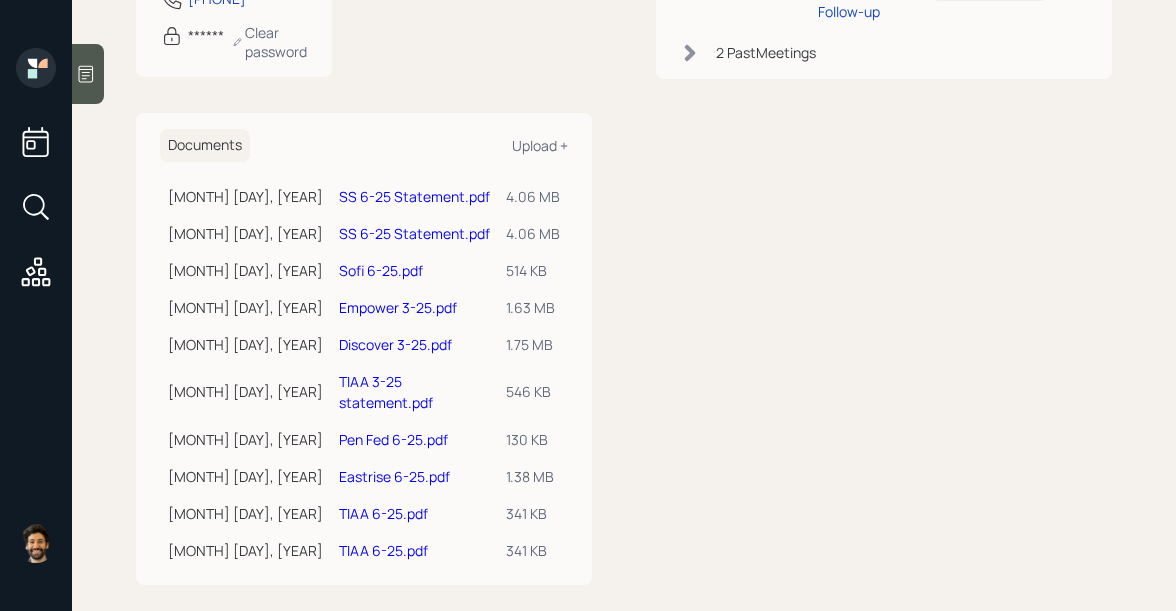 click on "Empower 3-25.pdf" at bounding box center [398, 307] 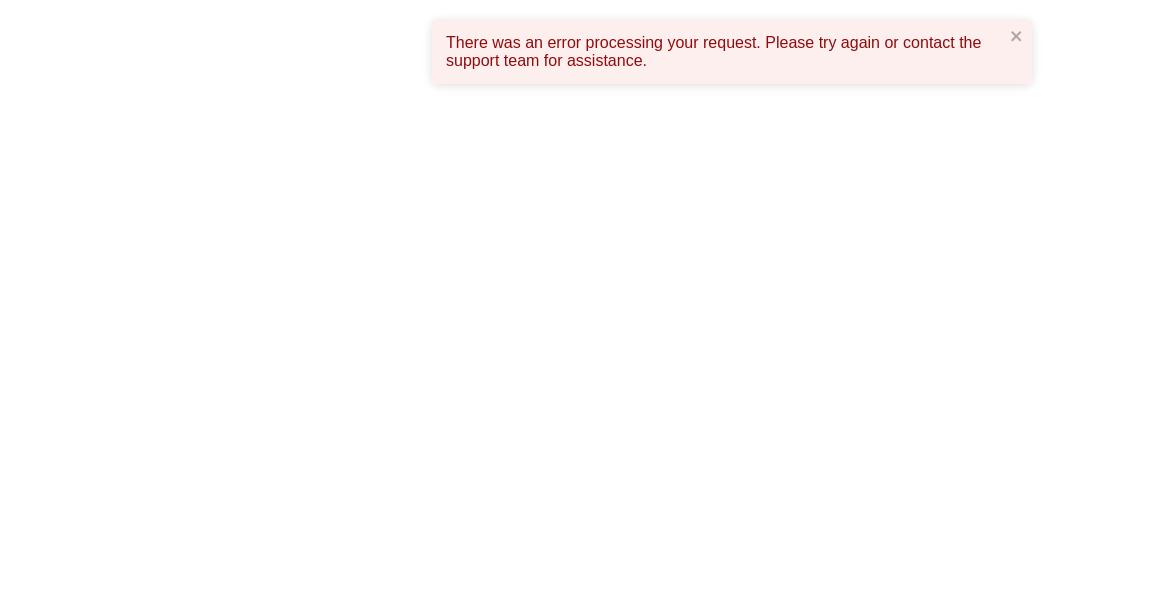 scroll, scrollTop: 0, scrollLeft: 0, axis: both 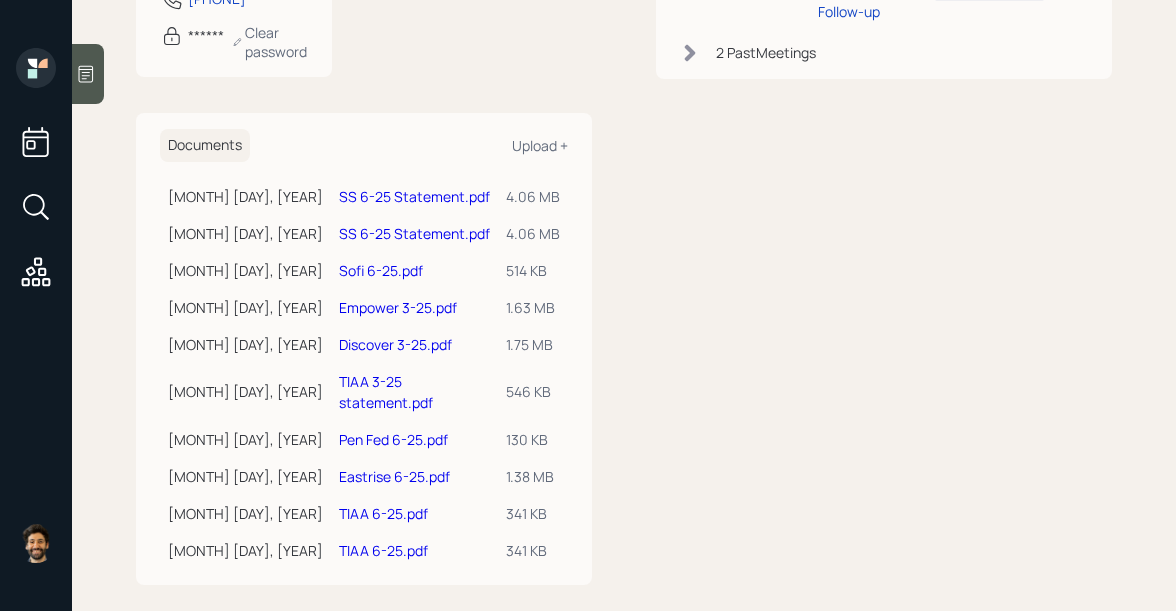 click on "TIAA 6-25.pdf" at bounding box center [383, 513] 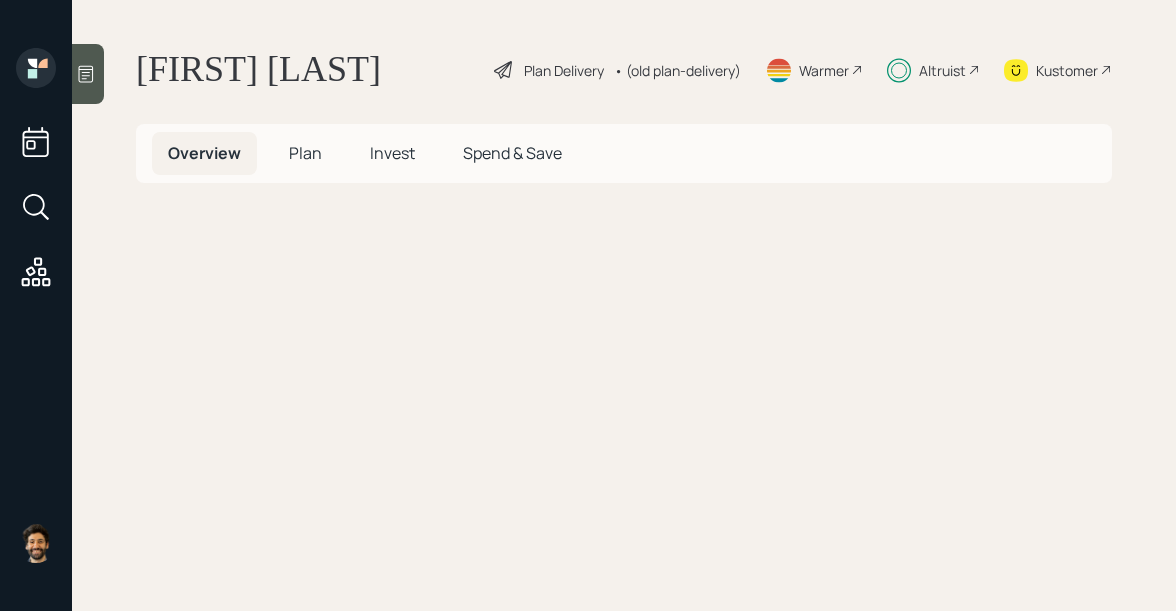 scroll, scrollTop: 0, scrollLeft: 0, axis: both 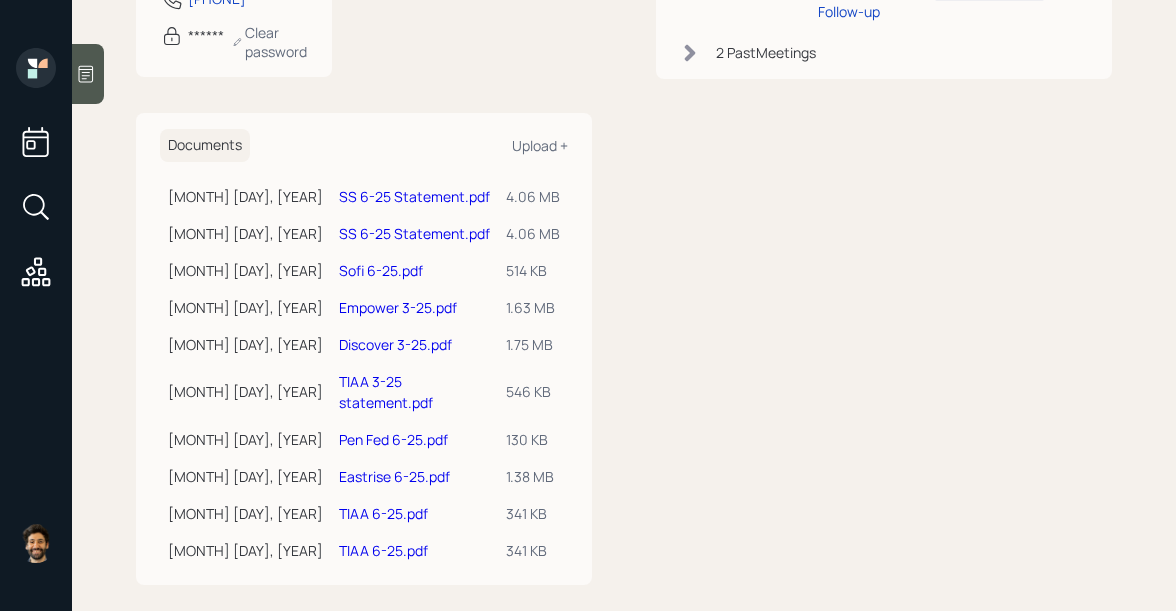 click on "TIAA 6-25.pdf" at bounding box center [383, 550] 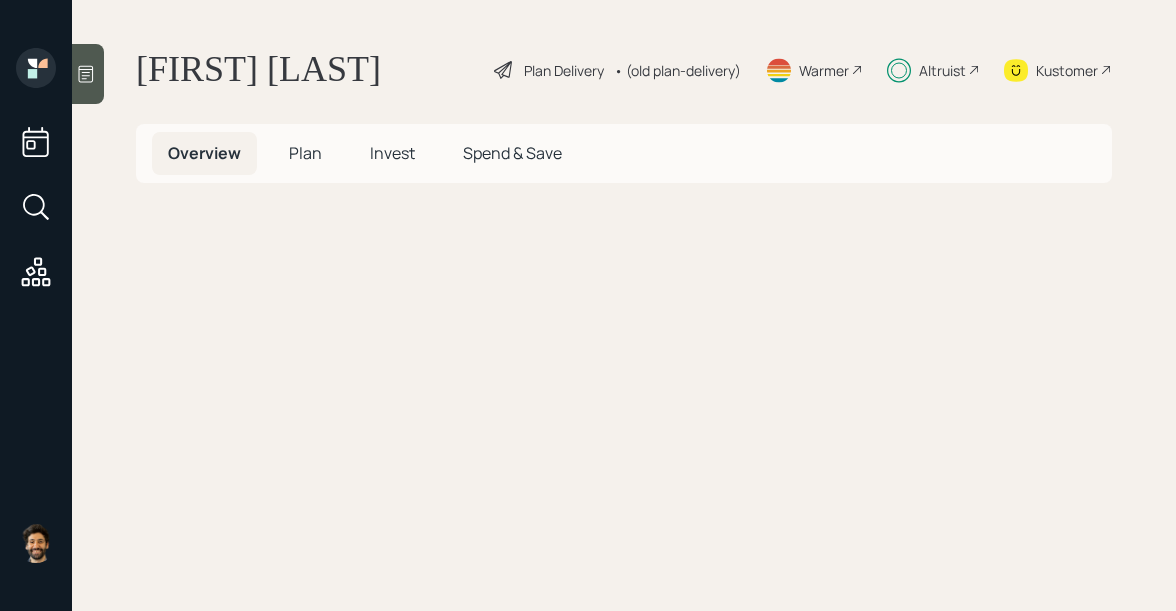 scroll, scrollTop: 0, scrollLeft: 0, axis: both 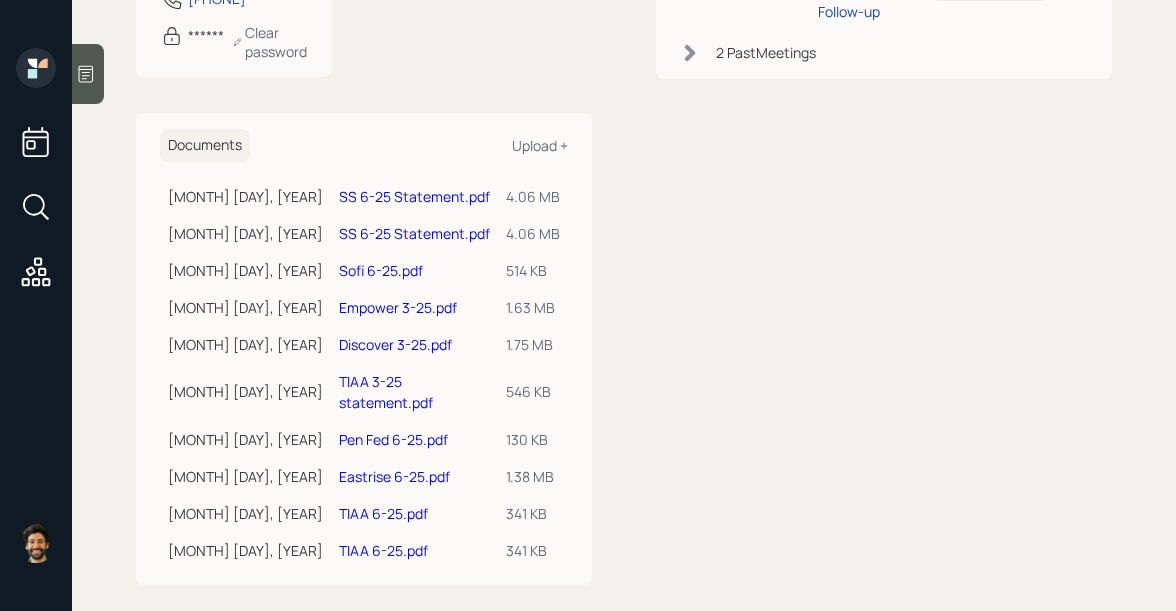 click on "TIAA 3-25 statement.pdf" at bounding box center (386, 392) 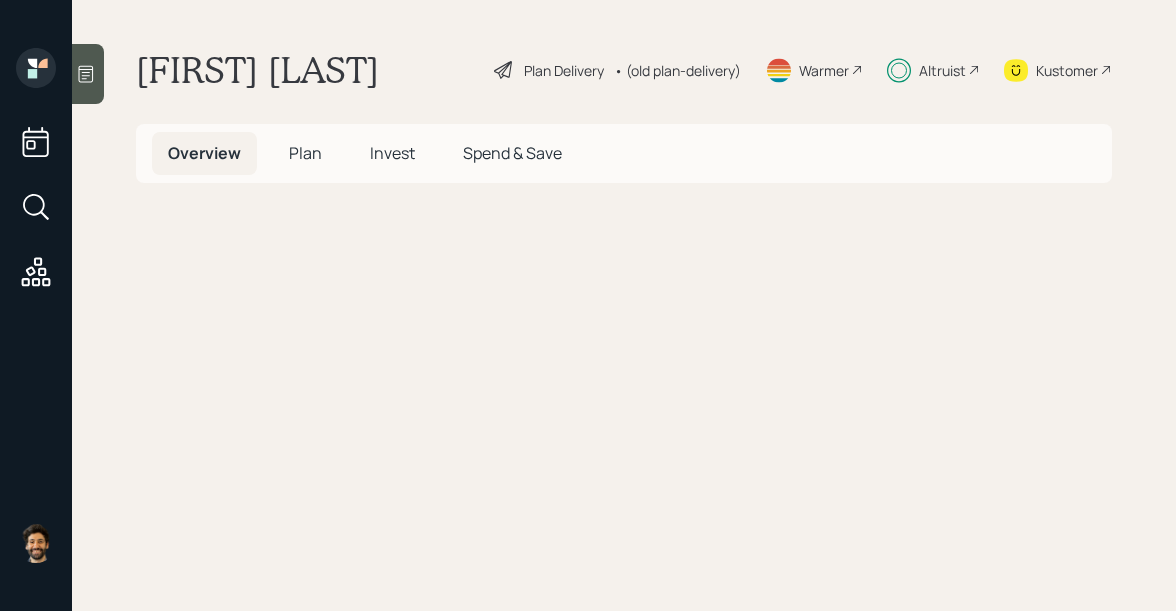 scroll, scrollTop: 0, scrollLeft: 0, axis: both 